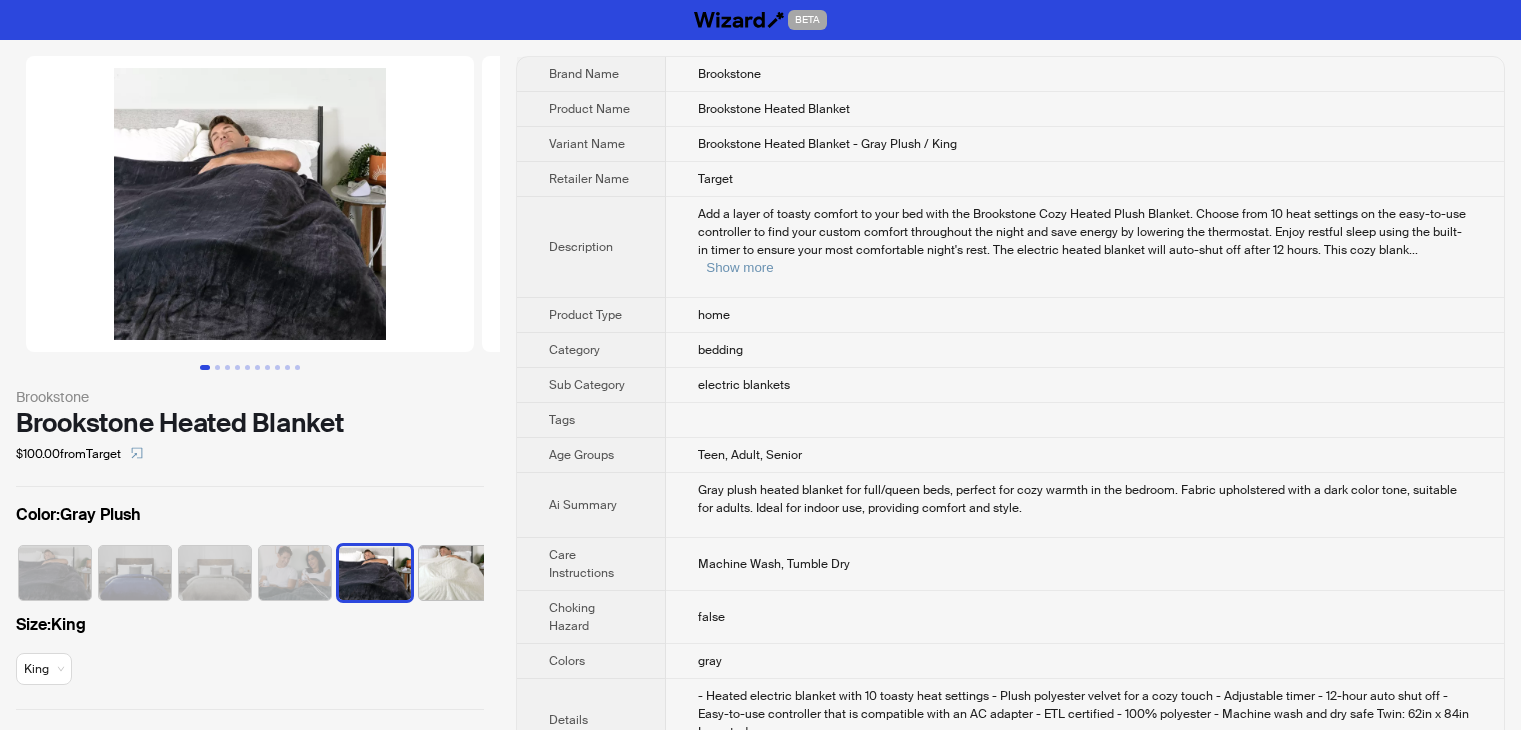 scroll, scrollTop: 0, scrollLeft: 0, axis: both 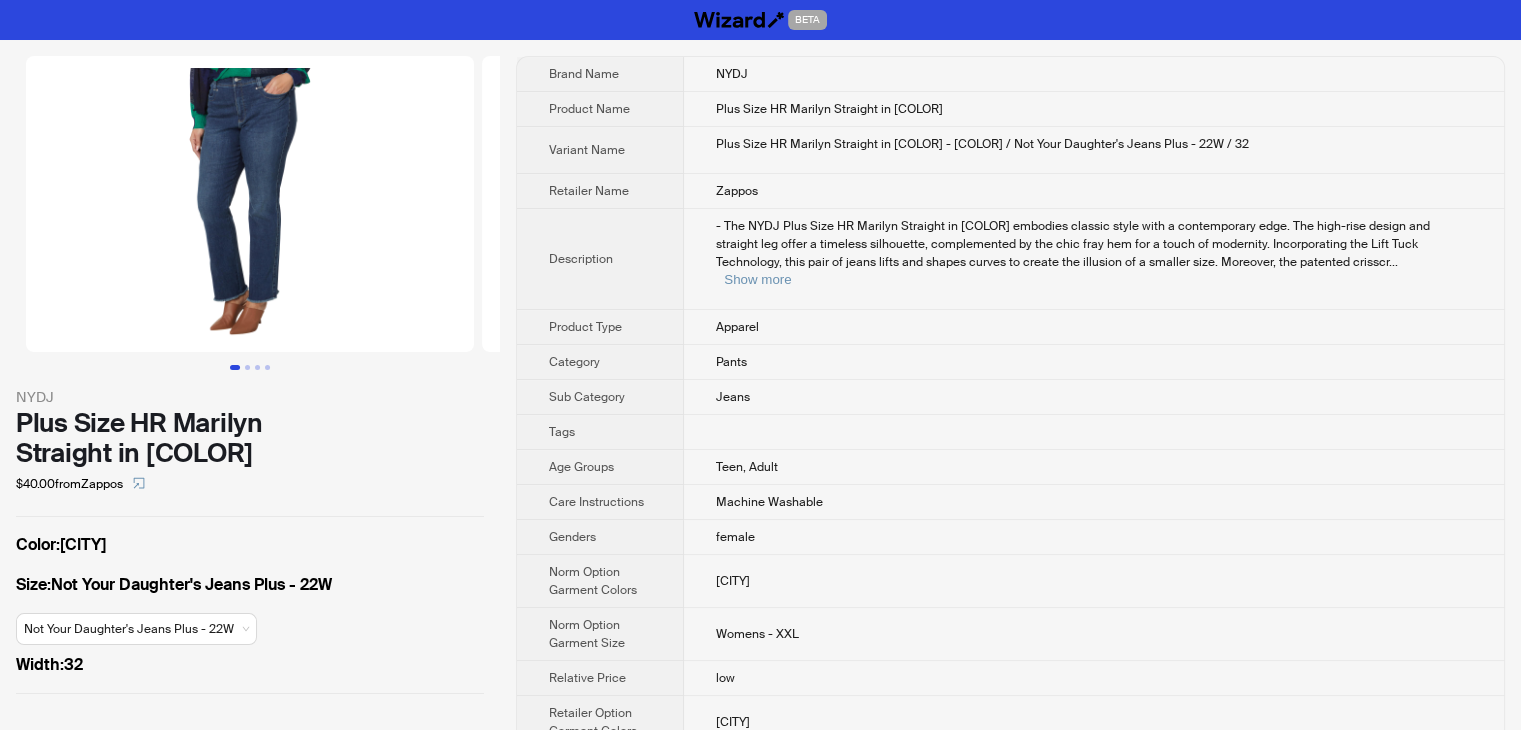 click on "- The NYDJ Plus Size HR Marilyn Straight in [COLOR] embodies classic style with a contemporary edge. The high-rise design and straight leg offer a timeless silhouette, complemented by the chic fray hem for a touch of modernity. Incorporating the Lift Tuck Technology, this pair of jeans lifts and shapes curves to create the illusion of a smaller size. Moreover, the patented crisscr ... Show more" at bounding box center (1094, 259) 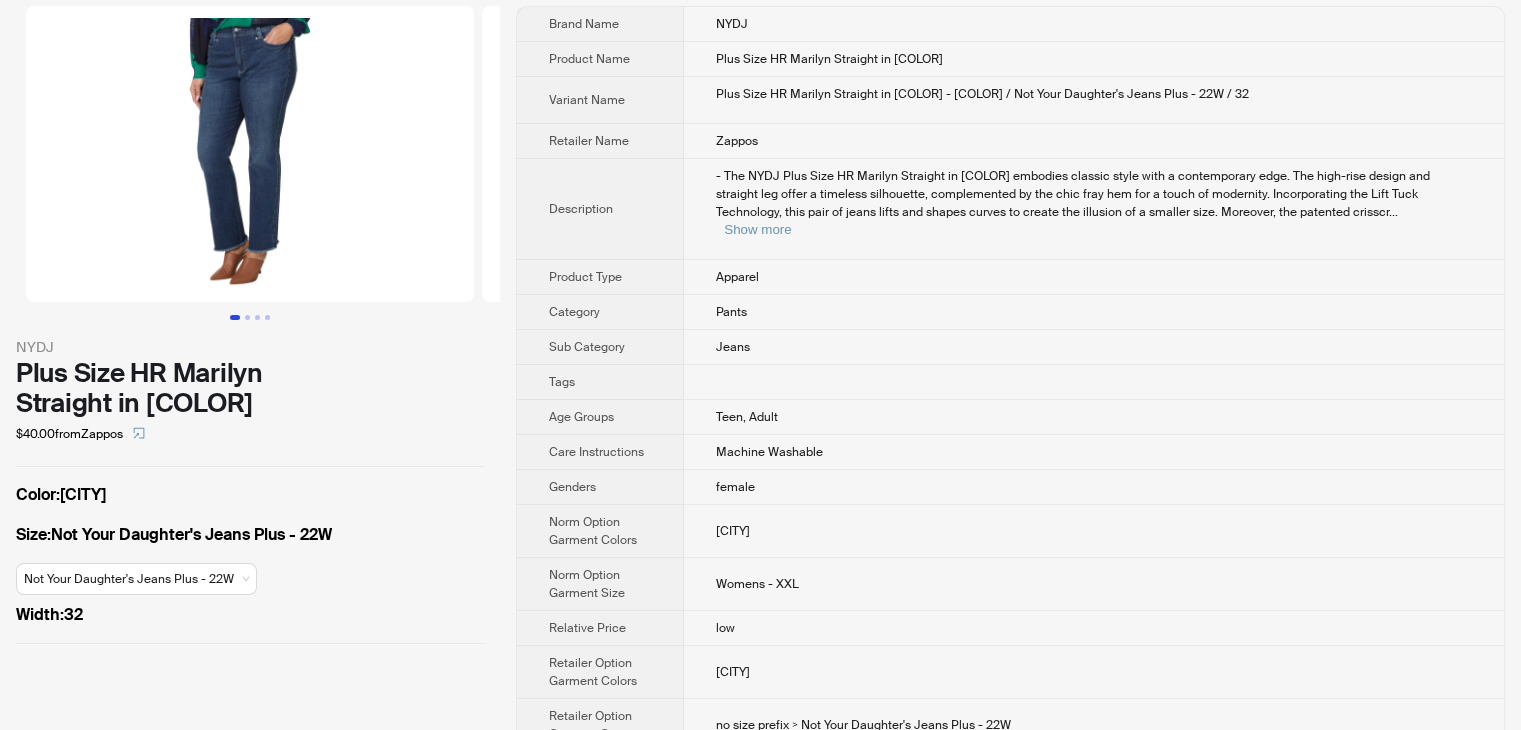 scroll, scrollTop: 0, scrollLeft: 0, axis: both 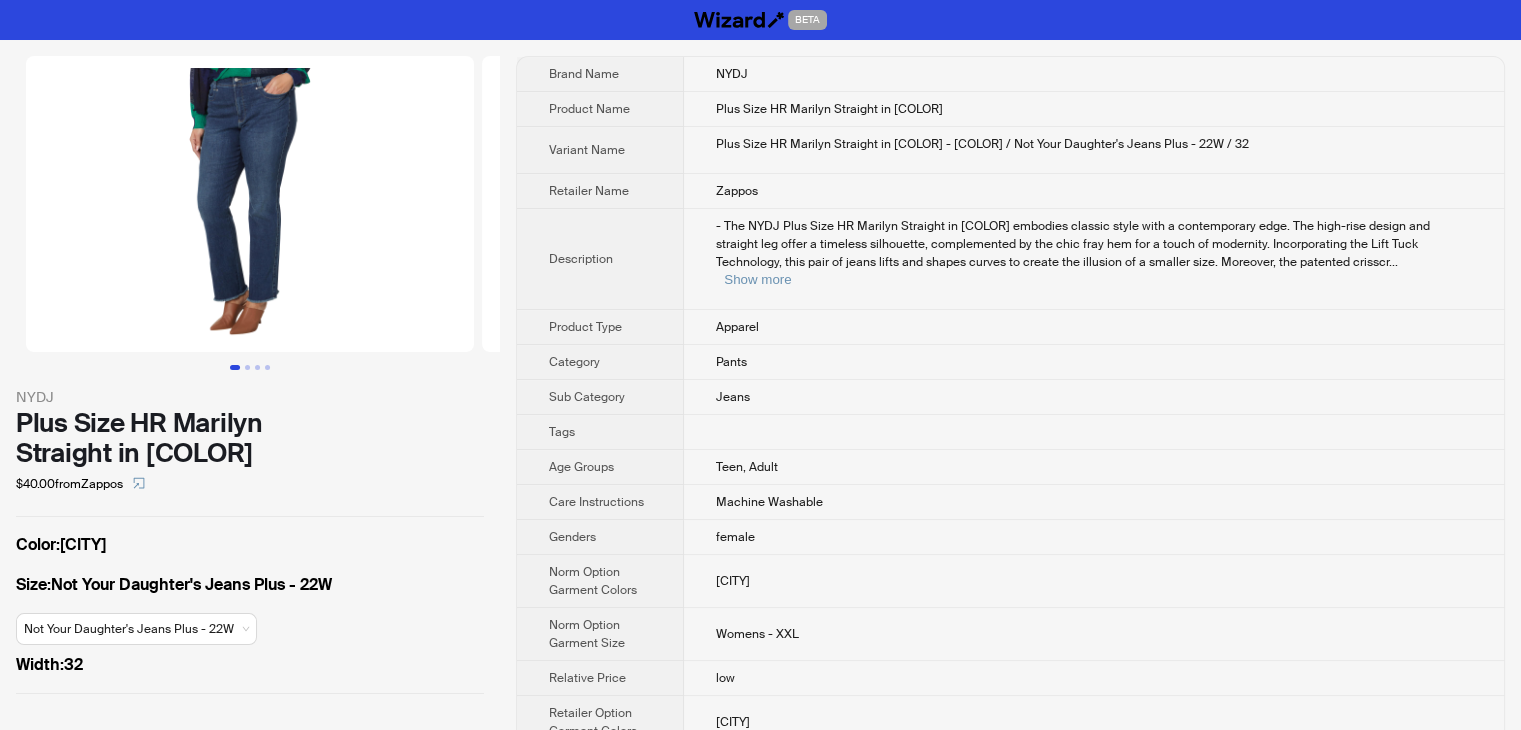 drag, startPoint x: 1276, startPoint y: 136, endPoint x: 789, endPoint y: 161, distance: 487.64127 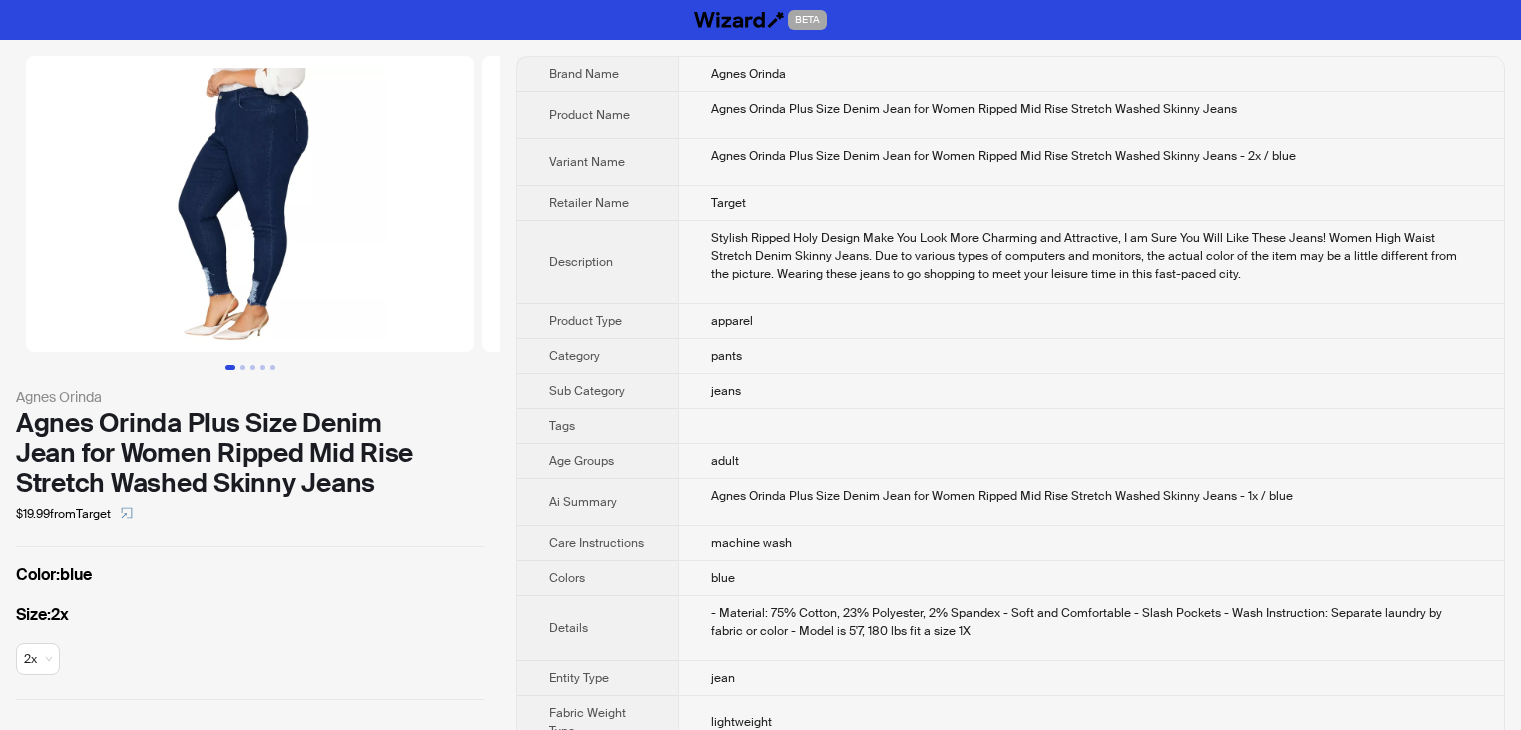 scroll, scrollTop: 0, scrollLeft: 0, axis: both 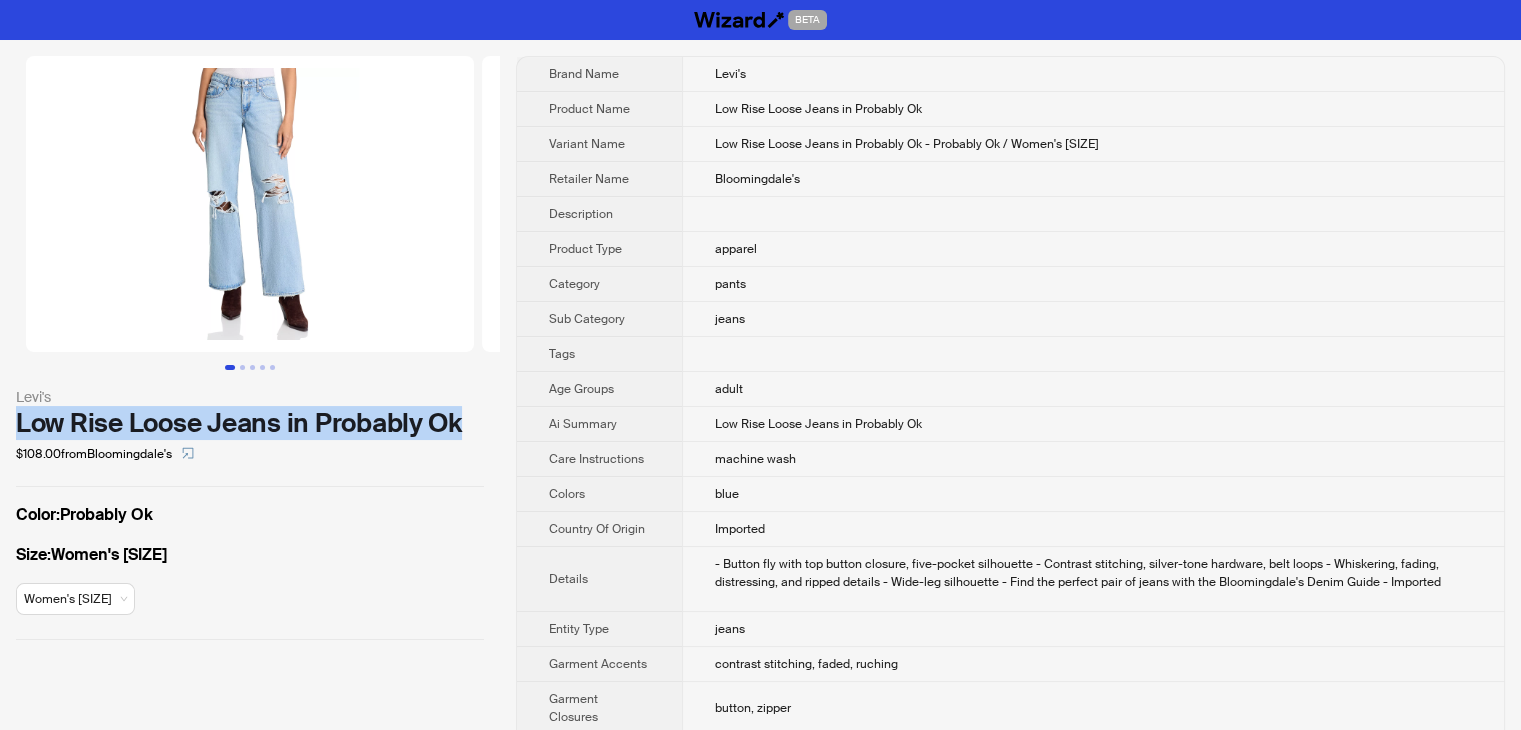 drag, startPoint x: 468, startPoint y: 421, endPoint x: 17, endPoint y: 430, distance: 451.08978 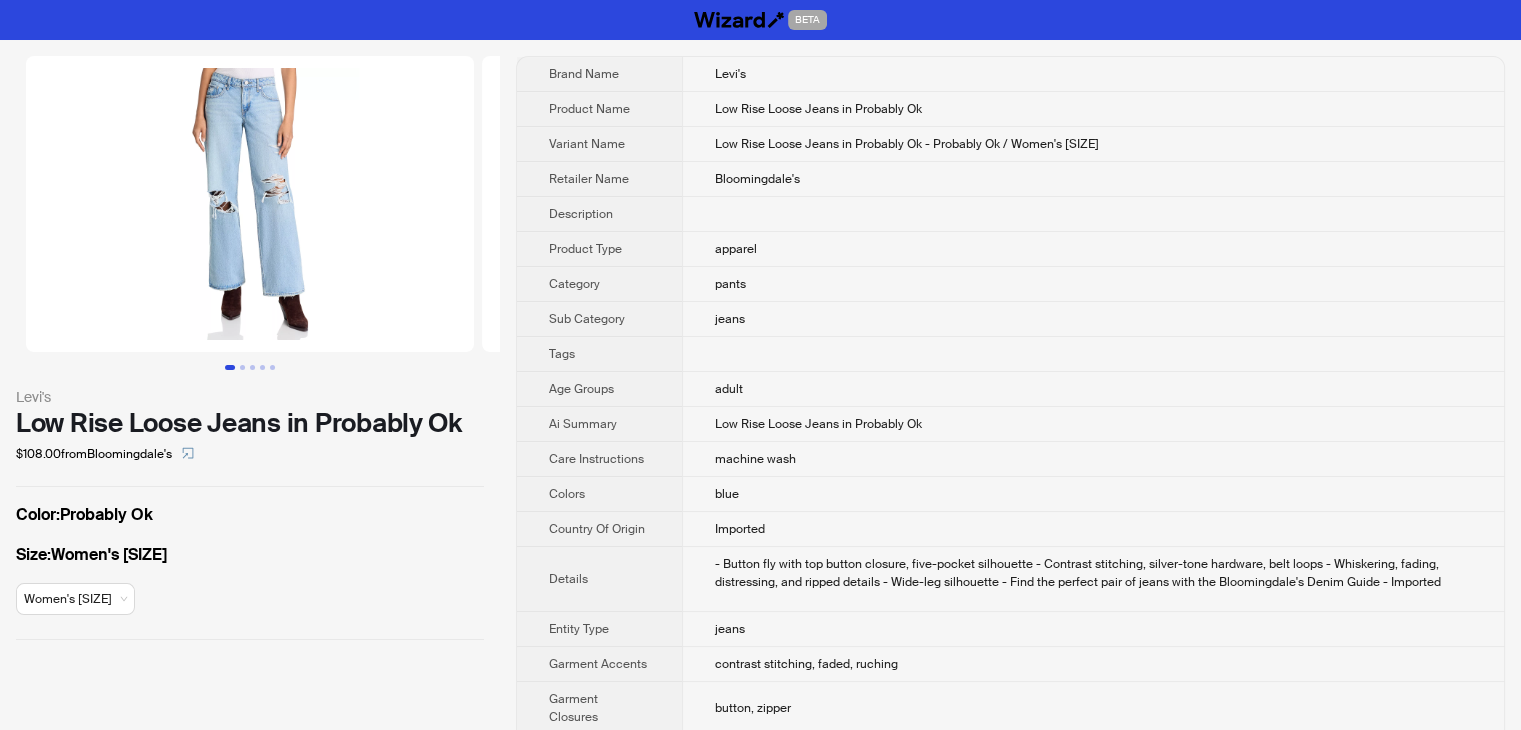 drag, startPoint x: 12, startPoint y: 553, endPoint x: 170, endPoint y: 551, distance: 158.01266 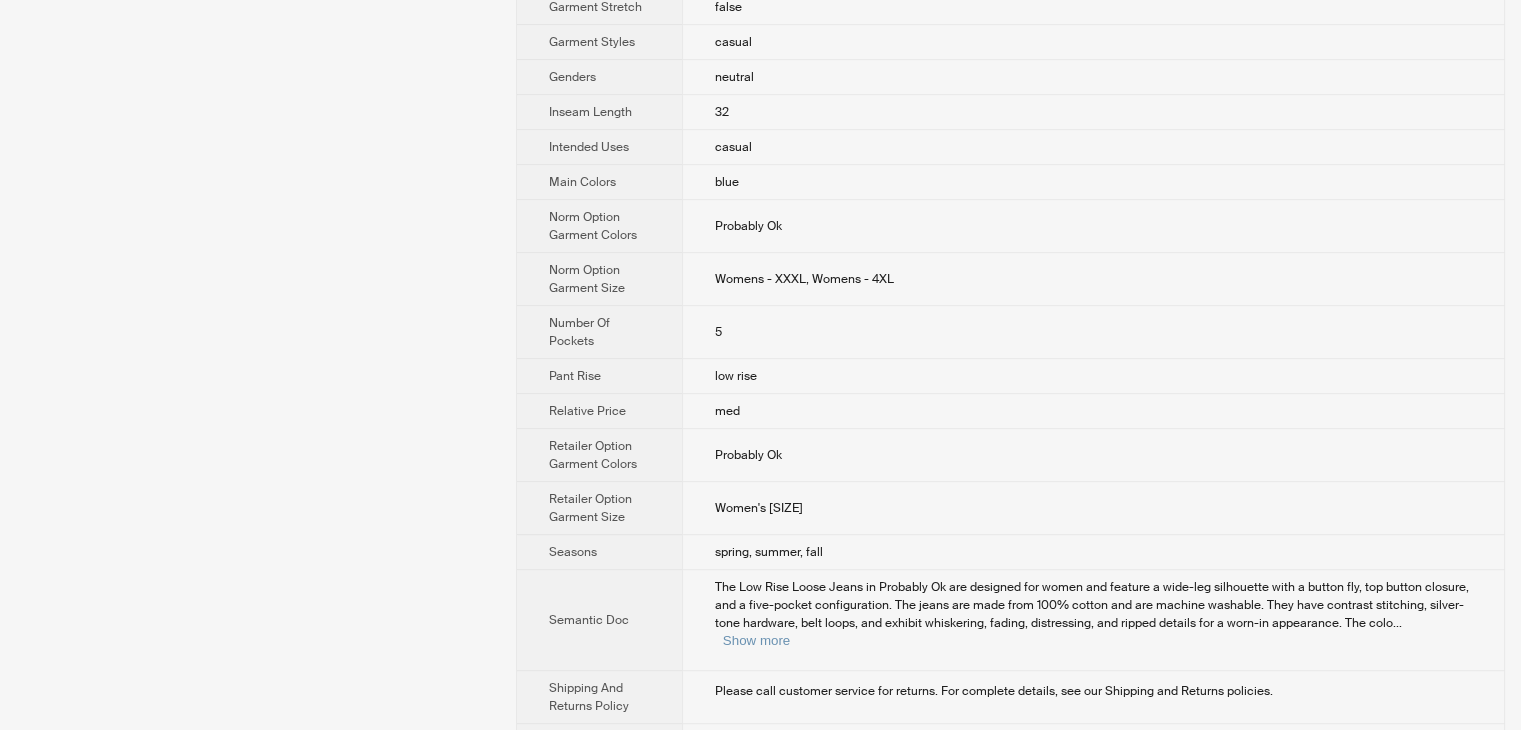 scroll, scrollTop: 993, scrollLeft: 0, axis: vertical 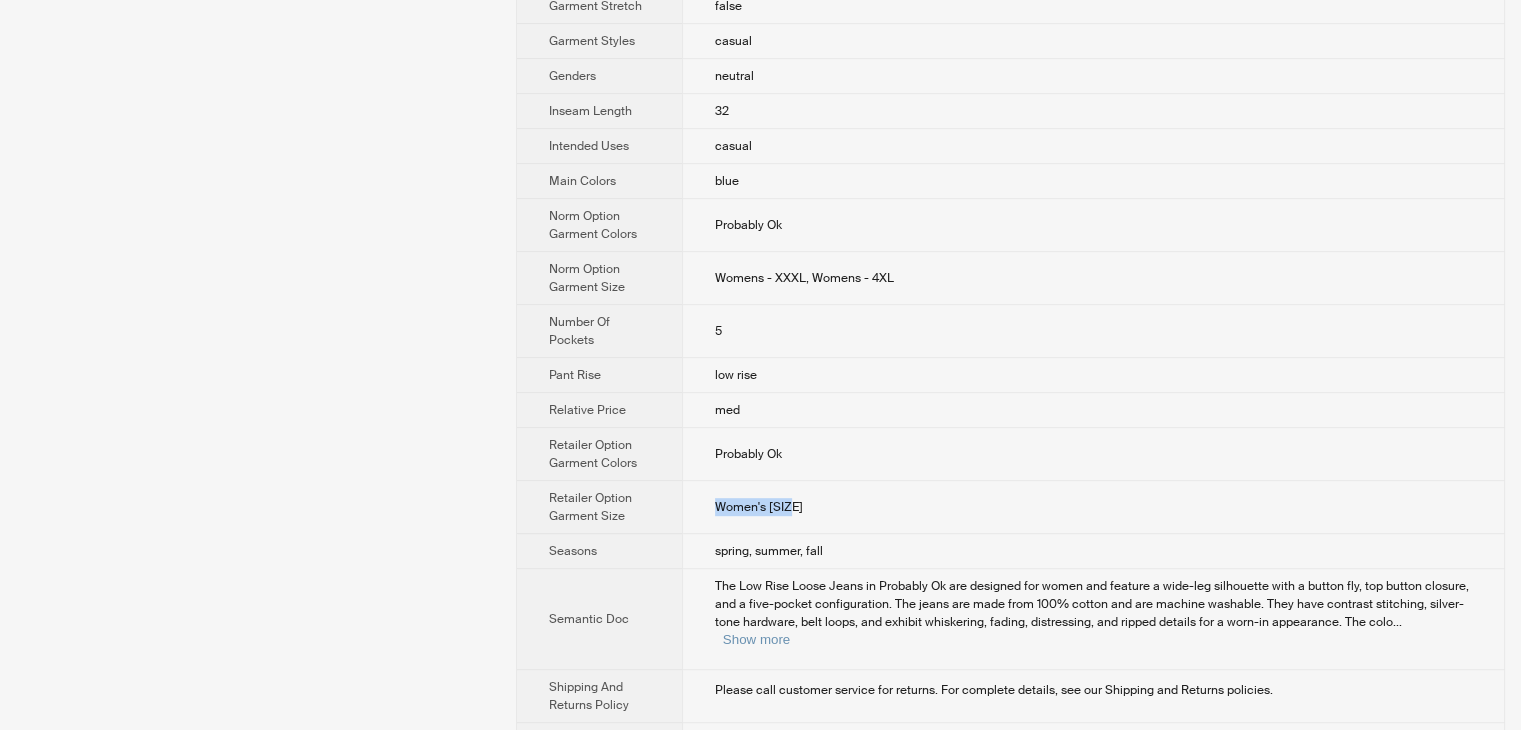 drag, startPoint x: 798, startPoint y: 486, endPoint x: 712, endPoint y: 486, distance: 86 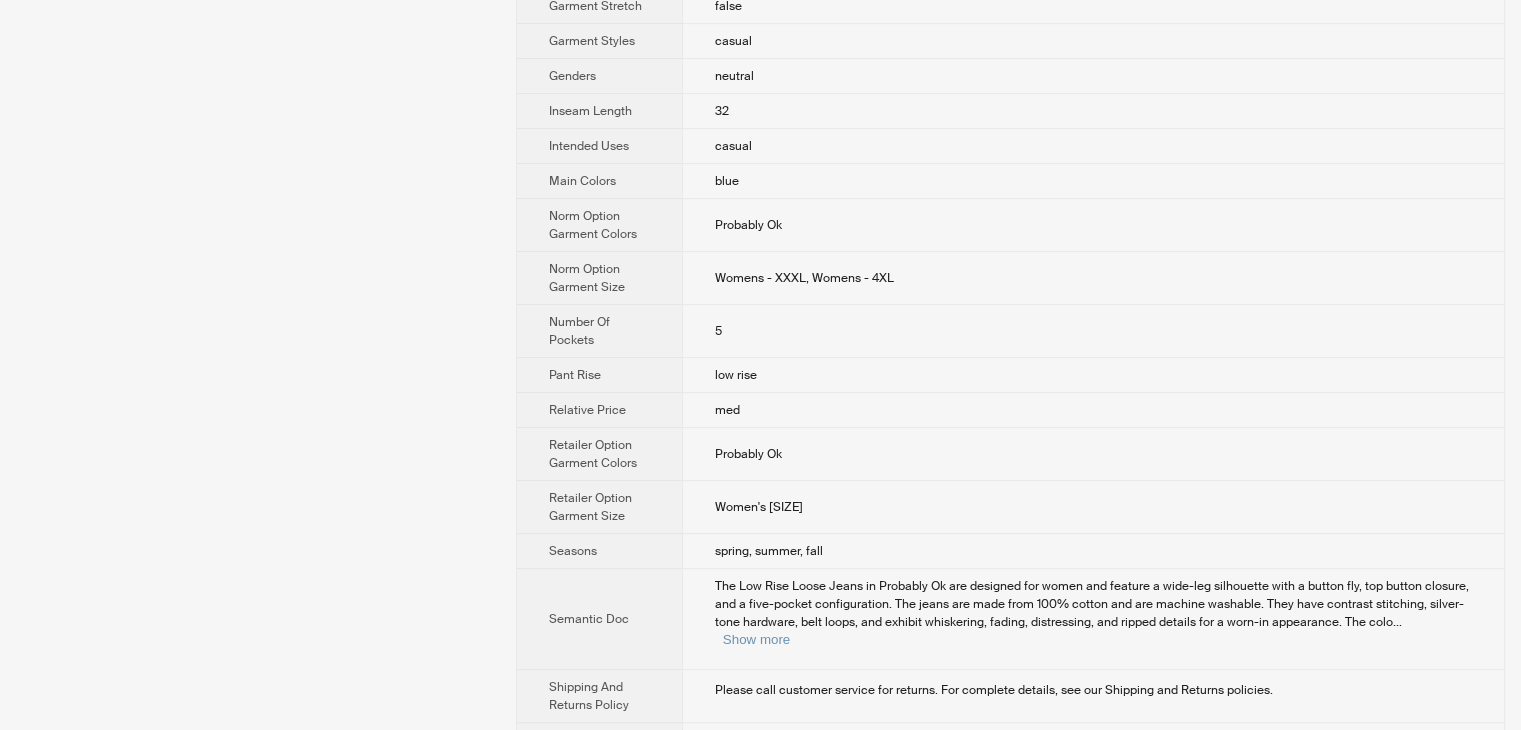 click on "Women's 27x32" at bounding box center [1093, 507] 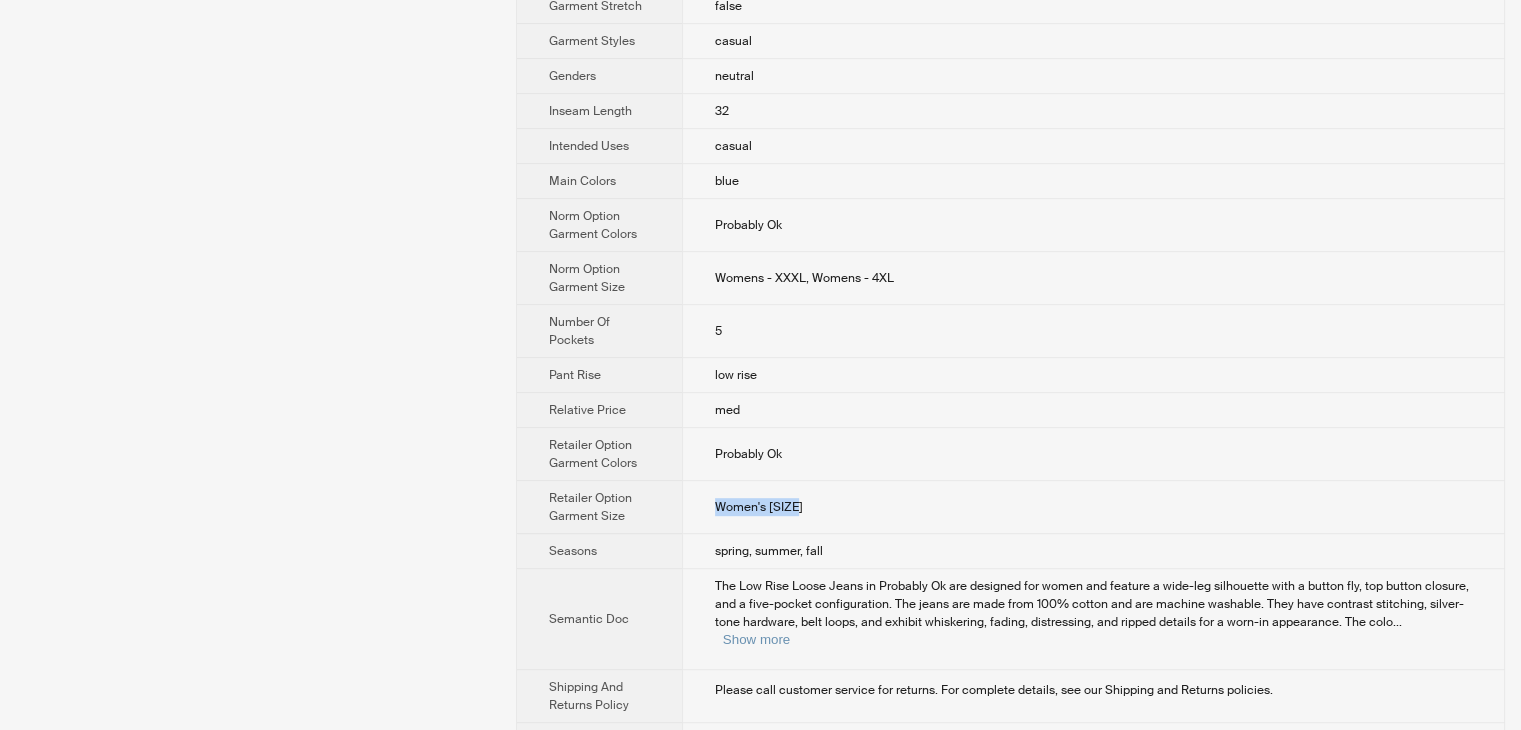 drag, startPoint x: 824, startPoint y: 485, endPoint x: 710, endPoint y: 489, distance: 114.07015 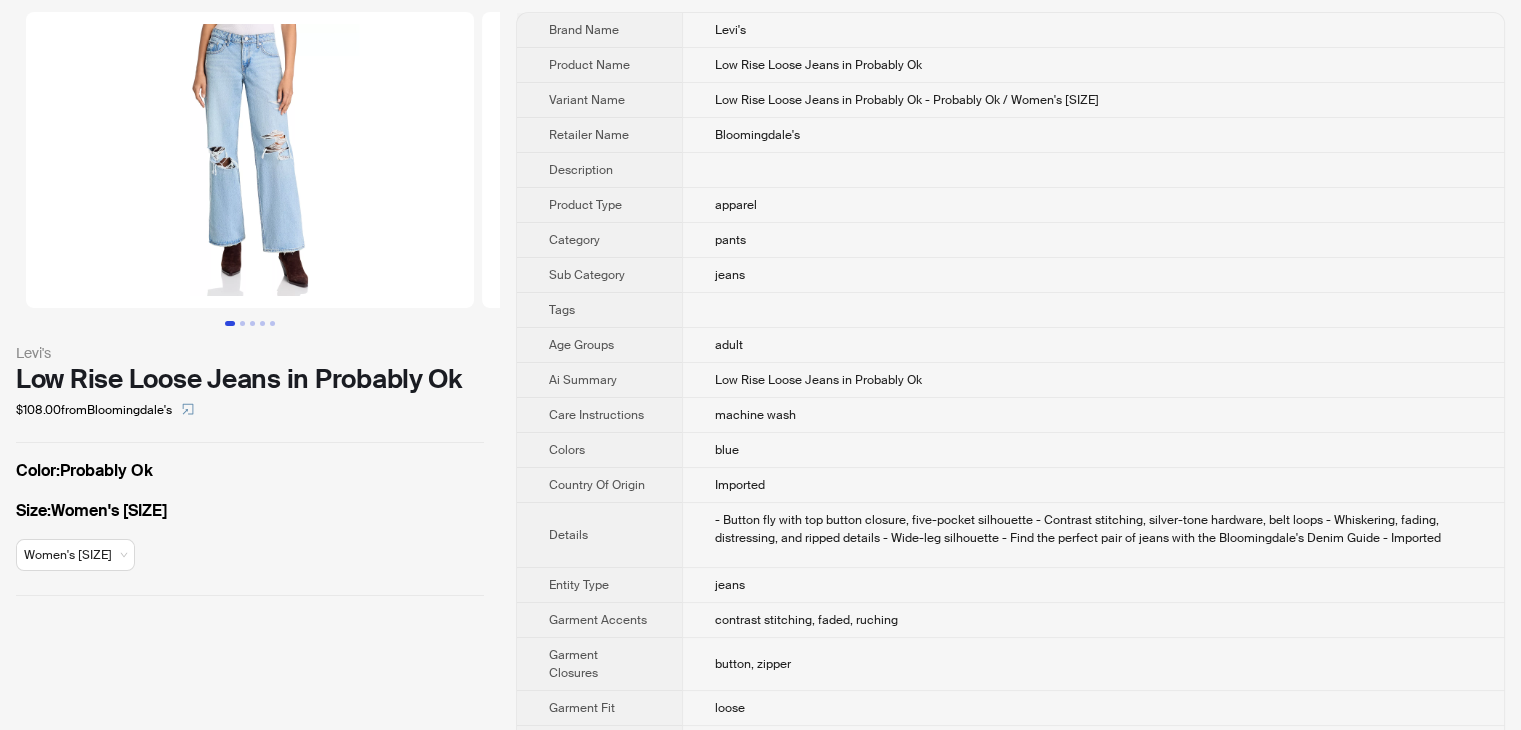 scroll, scrollTop: 0, scrollLeft: 0, axis: both 